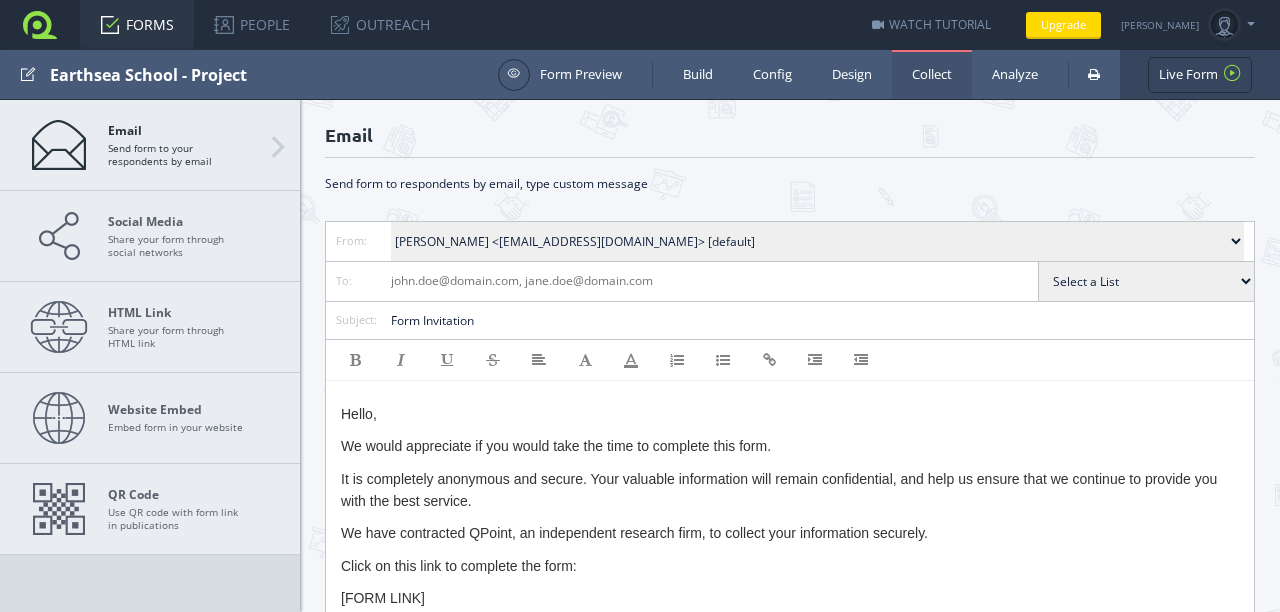 scroll, scrollTop: 0, scrollLeft: 0, axis: both 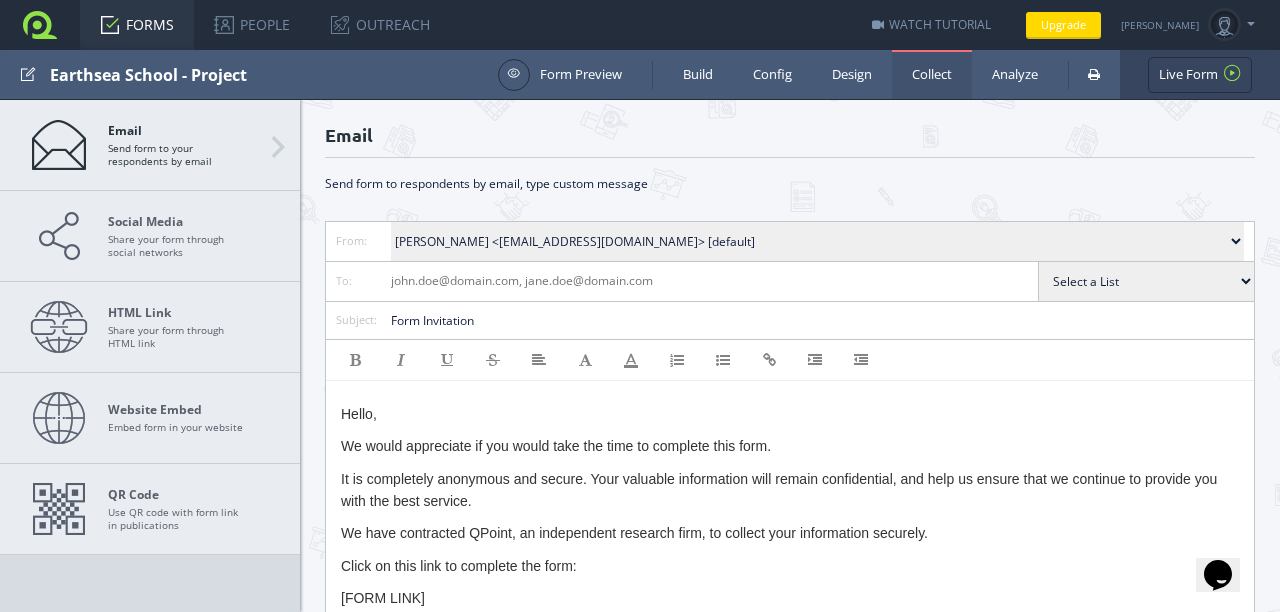 click on "FORMS" at bounding box center (137, 25) 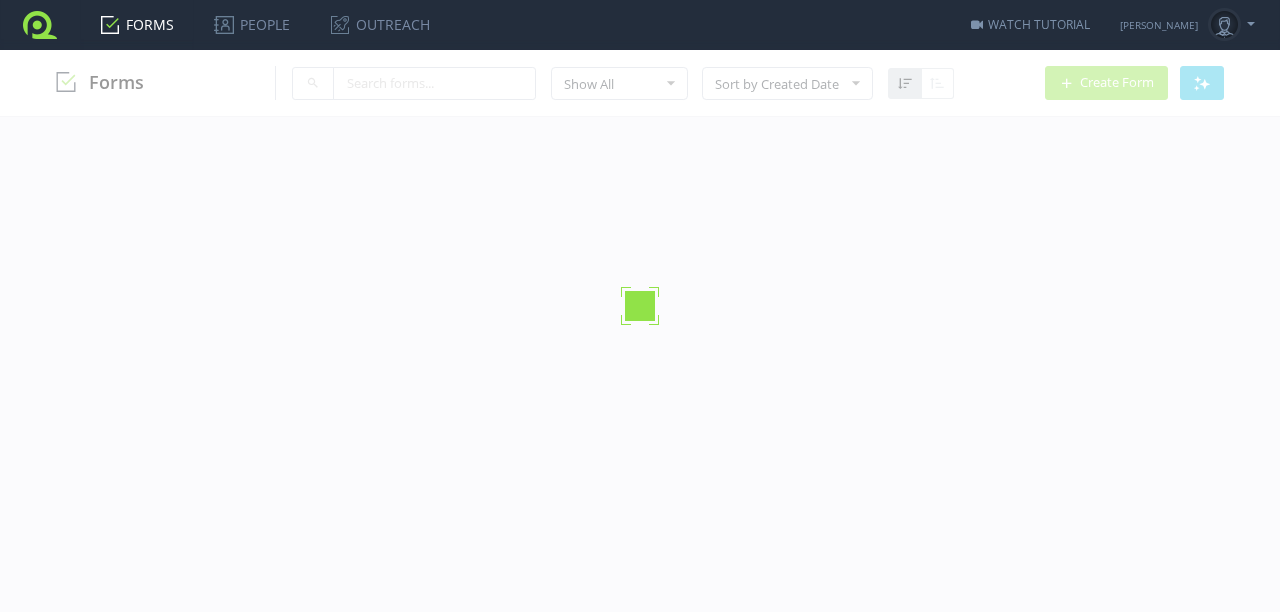 scroll, scrollTop: 0, scrollLeft: 0, axis: both 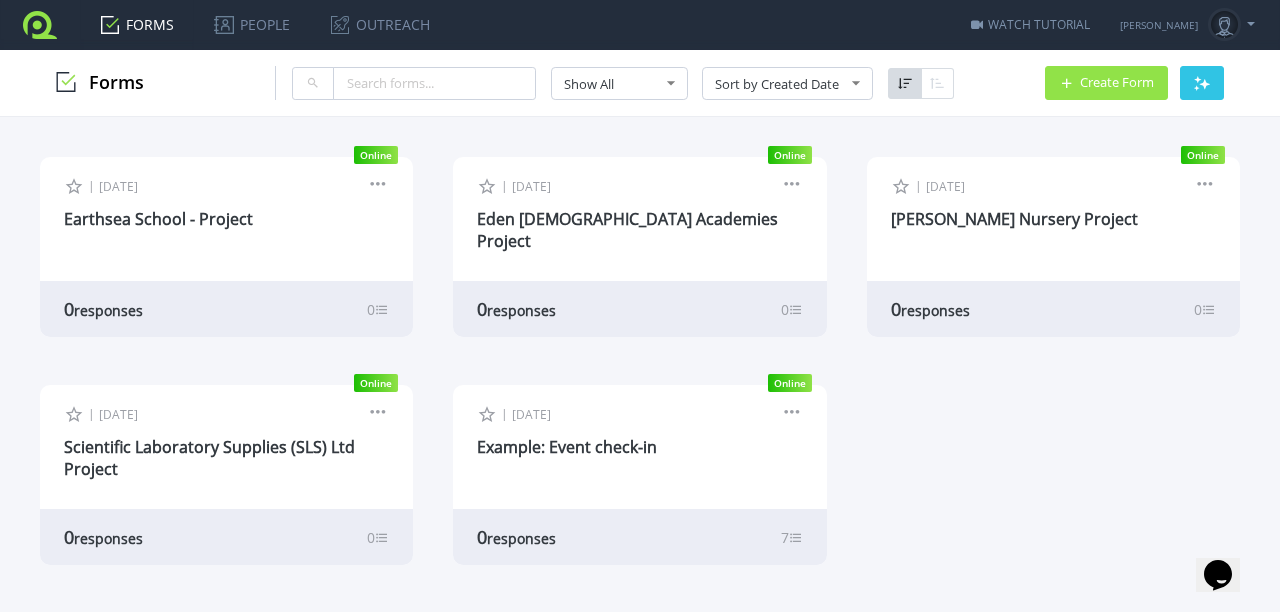 click on "Create Form" at bounding box center (1117, 82) 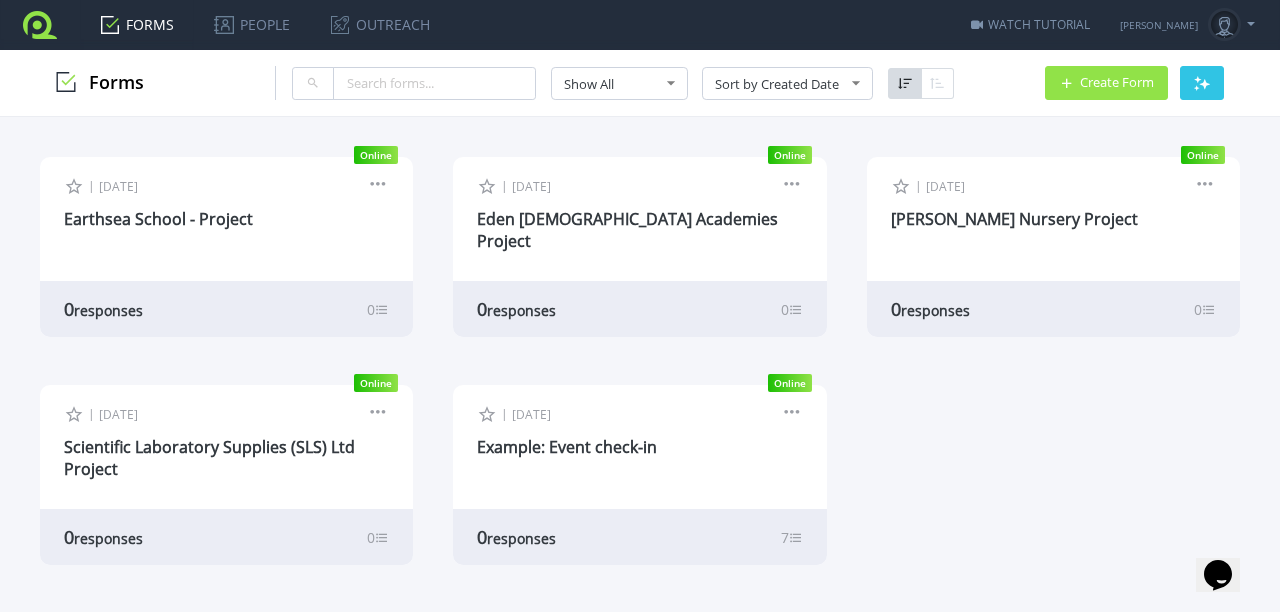 click on "Create Form" at bounding box center (1117, 82) 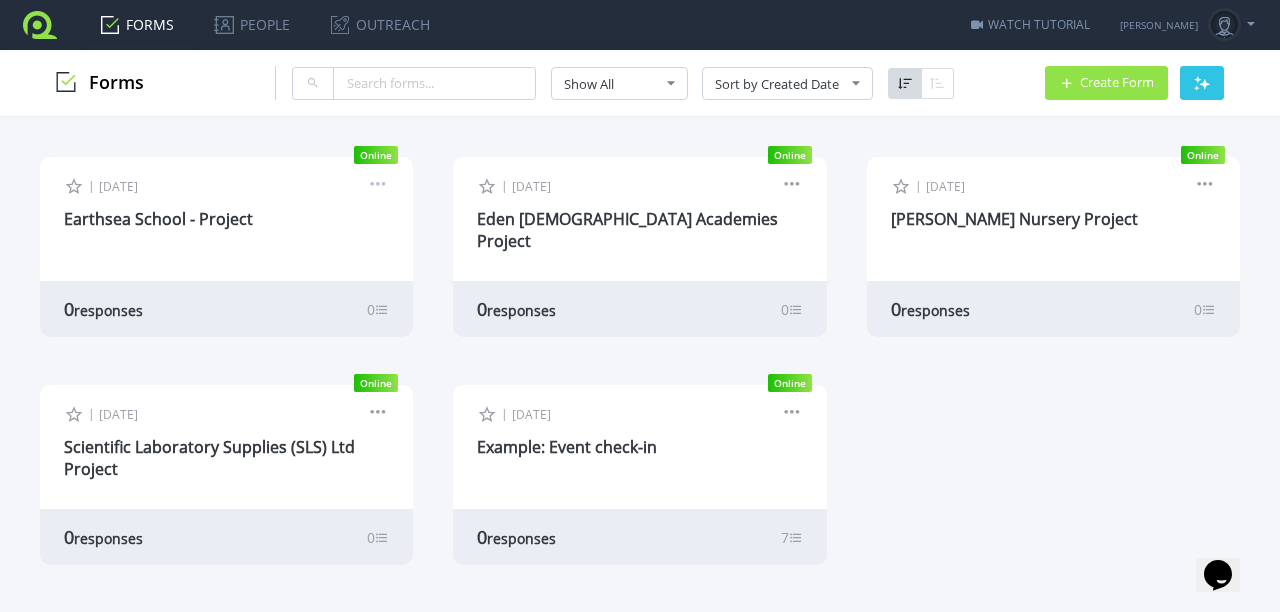 click at bounding box center (378, 187) 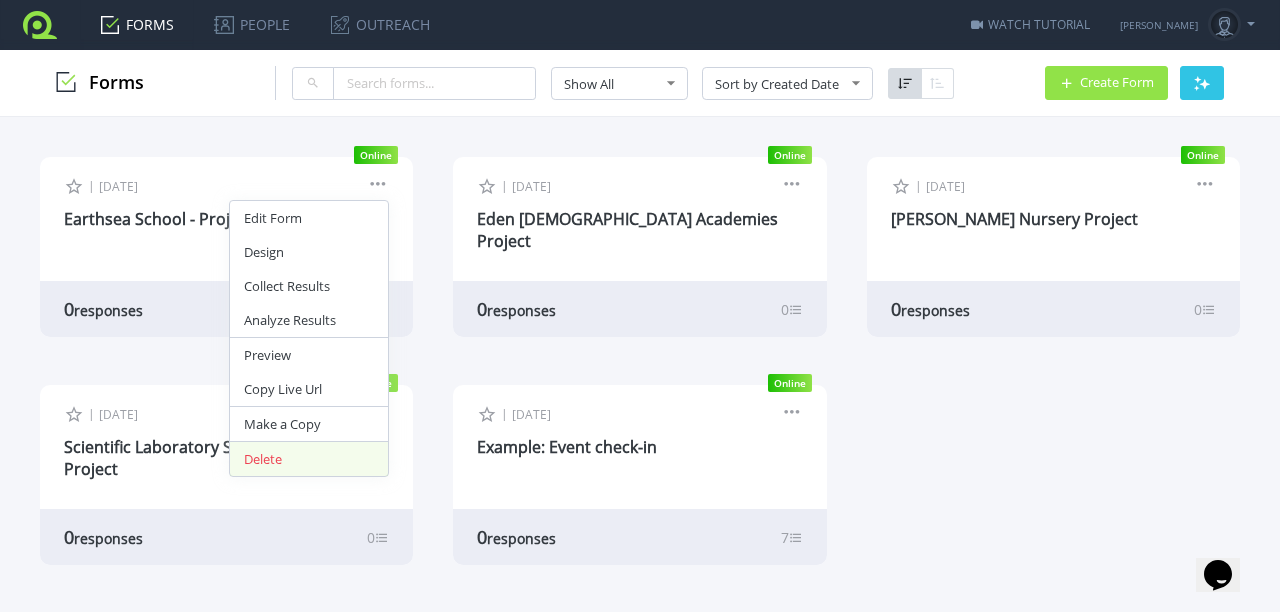 click on "Delete" at bounding box center [309, 459] 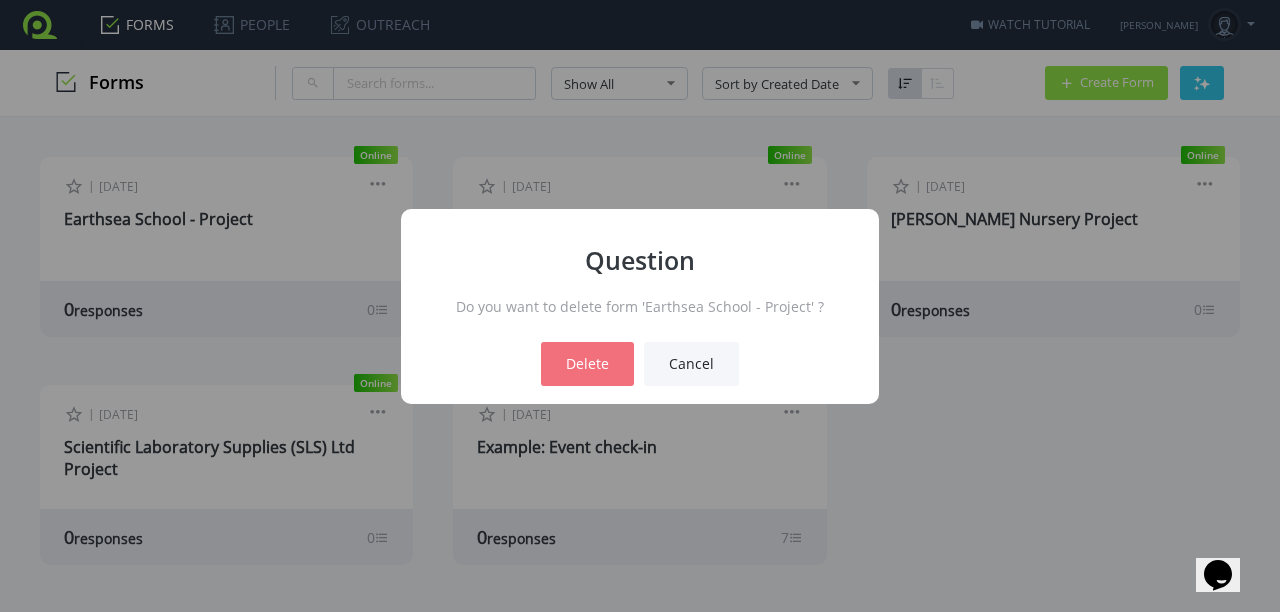 click on "Delete" at bounding box center (587, 364) 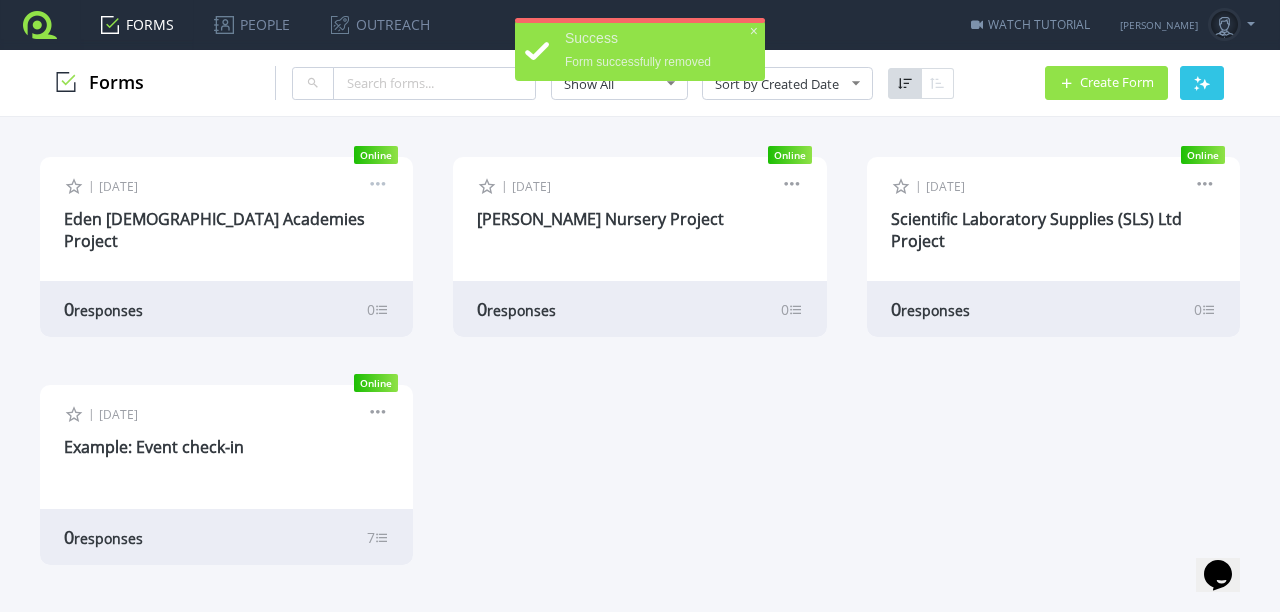 click at bounding box center (378, 187) 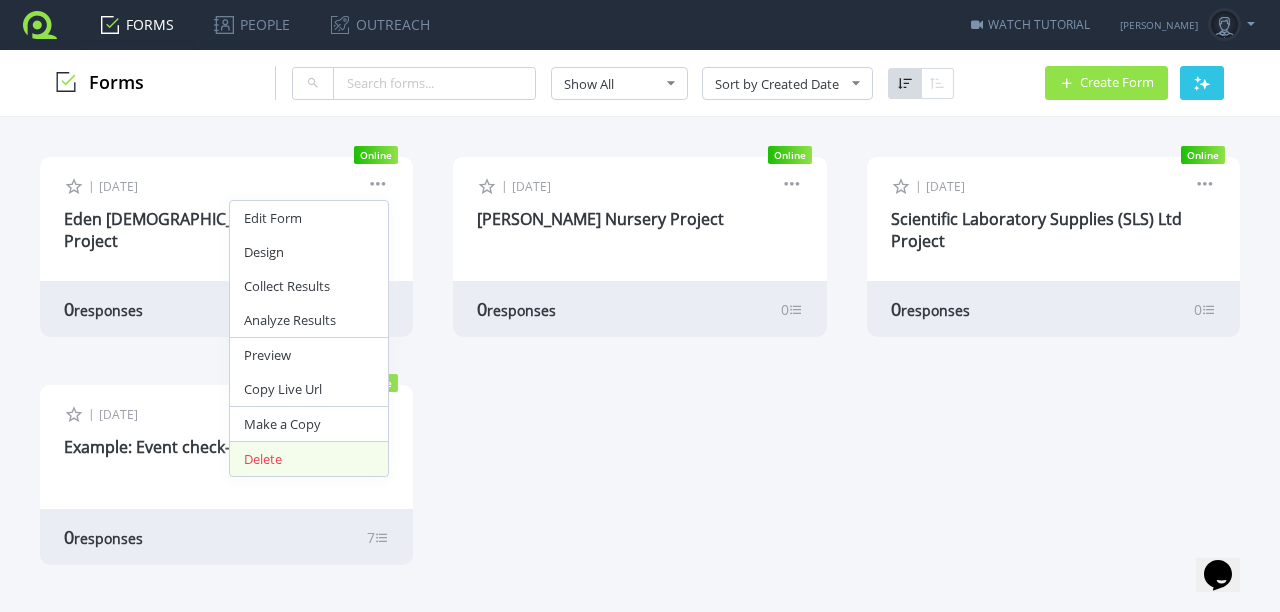 click on "Delete" at bounding box center (309, 459) 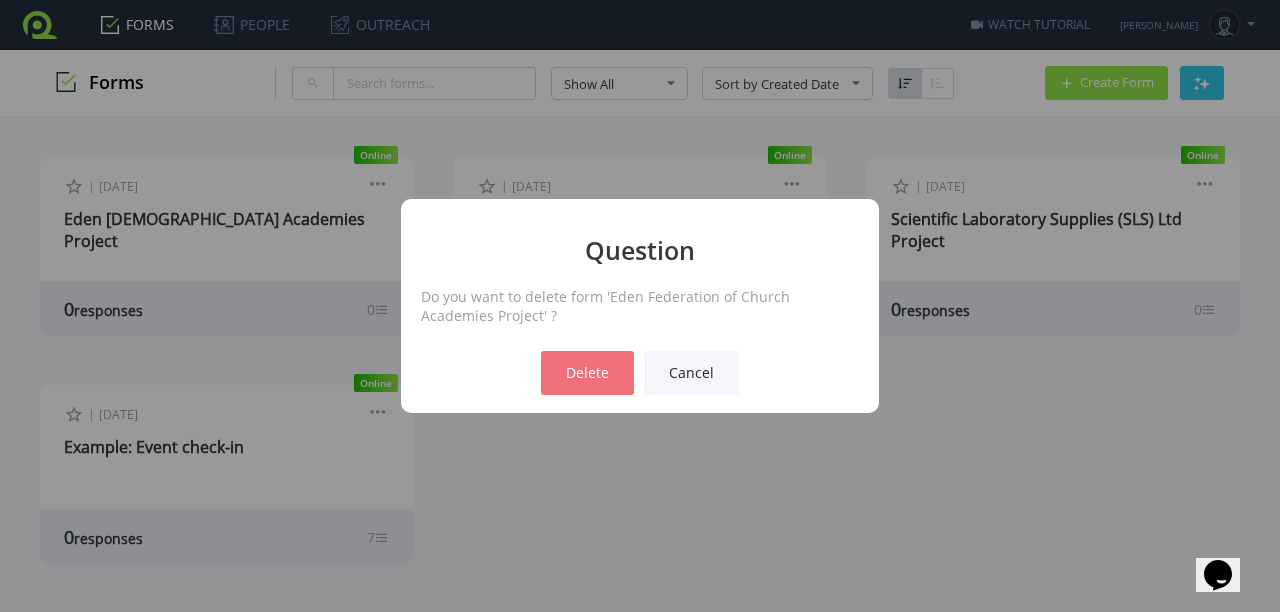 click on "Delete" at bounding box center (587, 373) 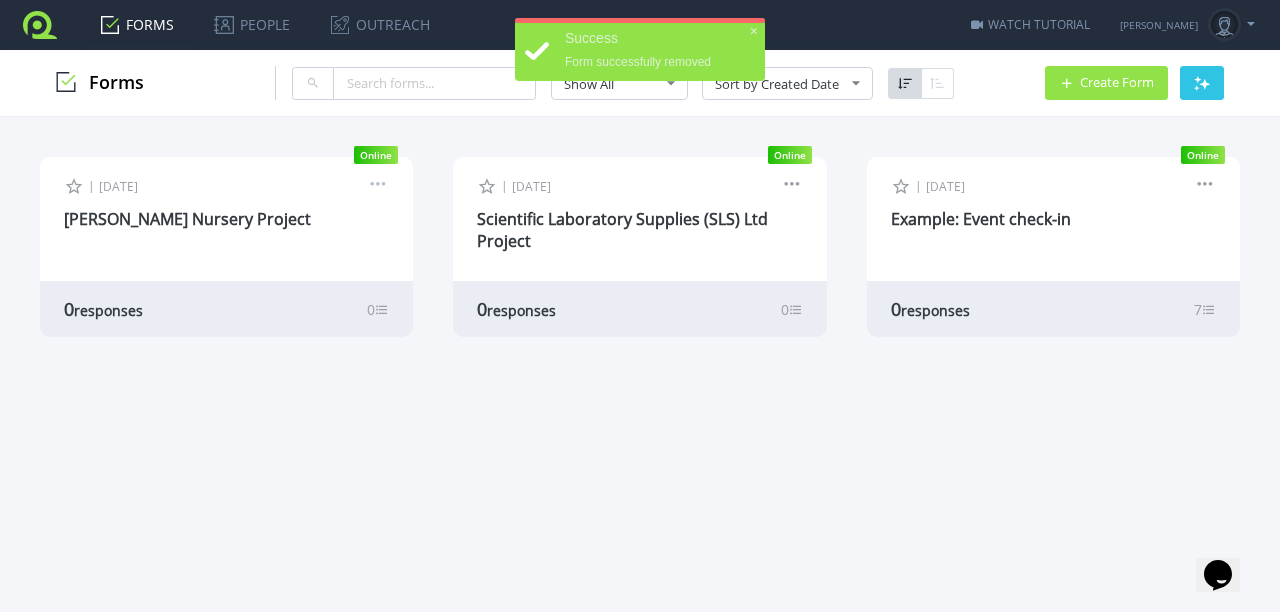click at bounding box center (378, 187) 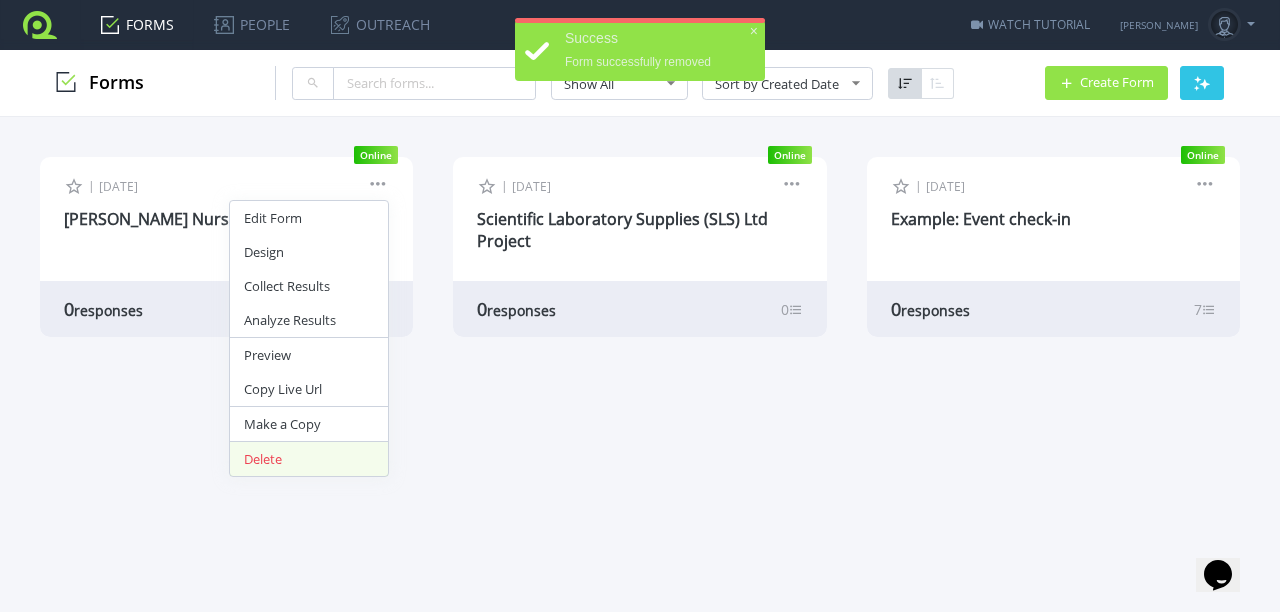 click on "Delete" at bounding box center [309, 459] 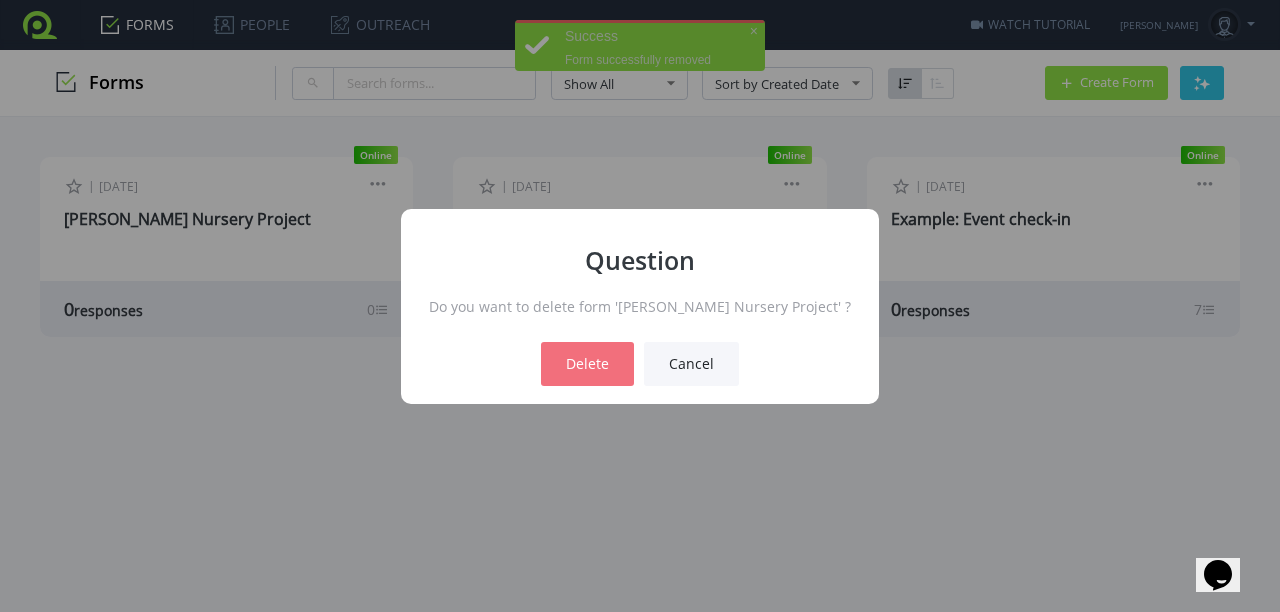 click on "Delete" at bounding box center (587, 364) 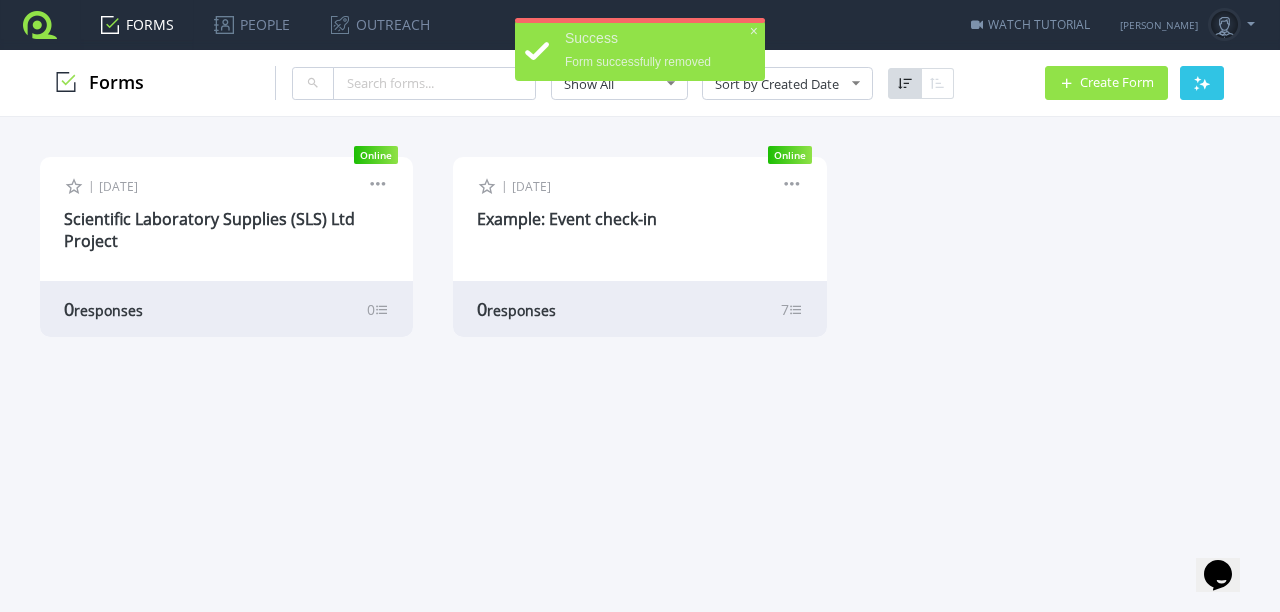 click on "Create Form" at bounding box center (1106, 83) 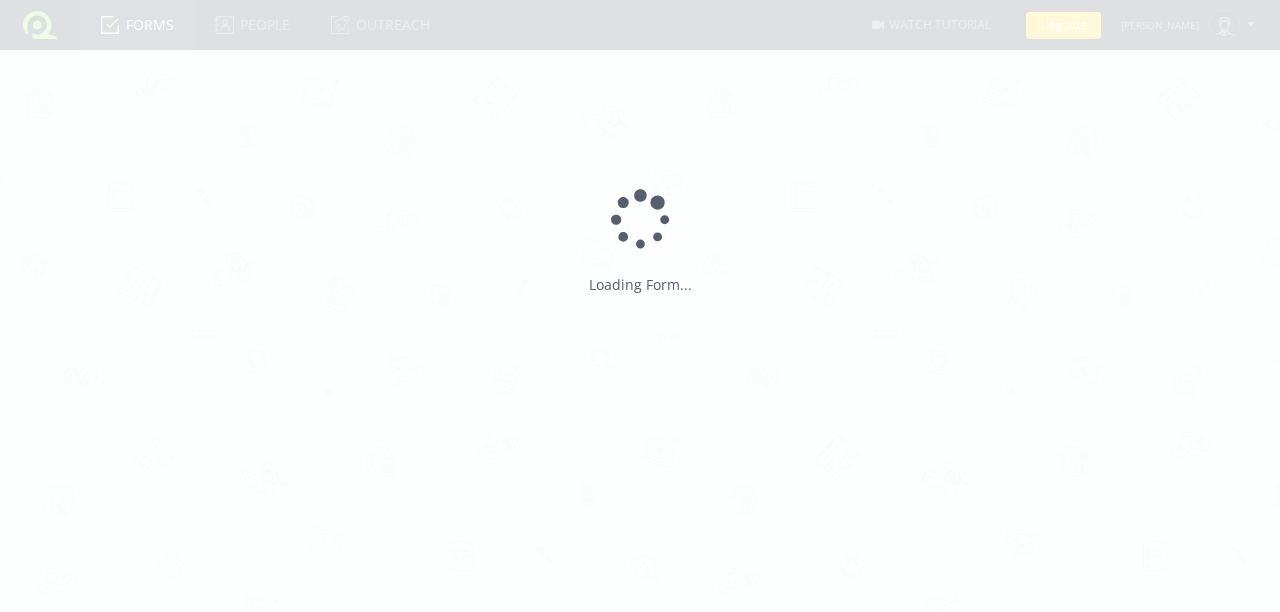 scroll, scrollTop: 0, scrollLeft: 0, axis: both 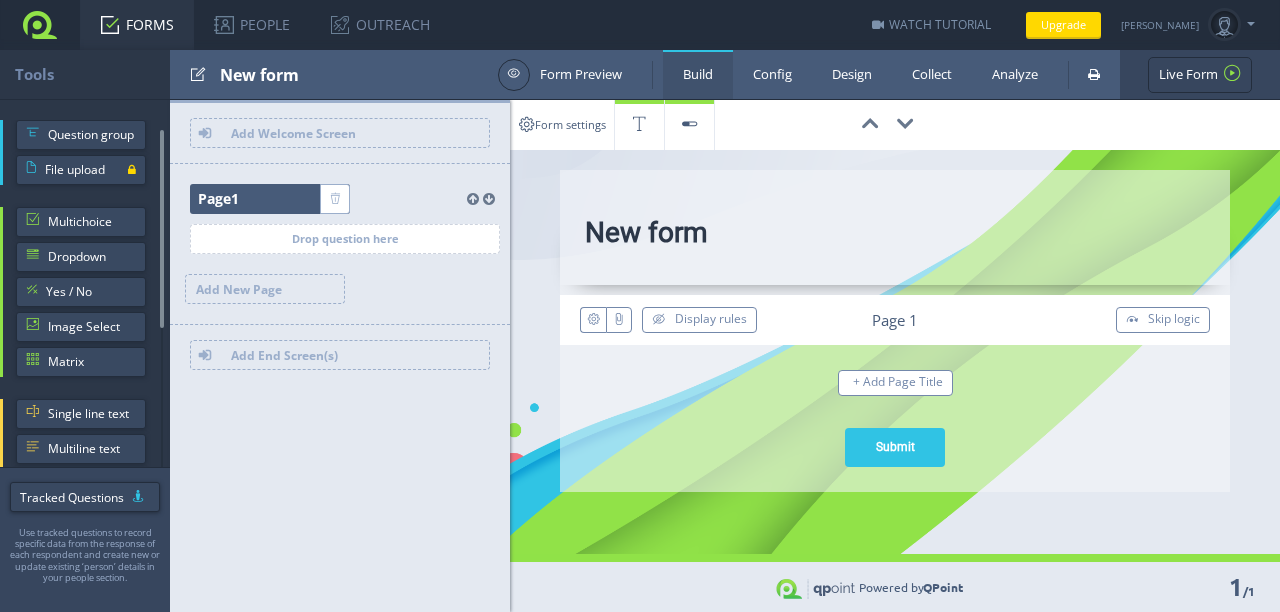 click on "New form" at bounding box center (895, 237) 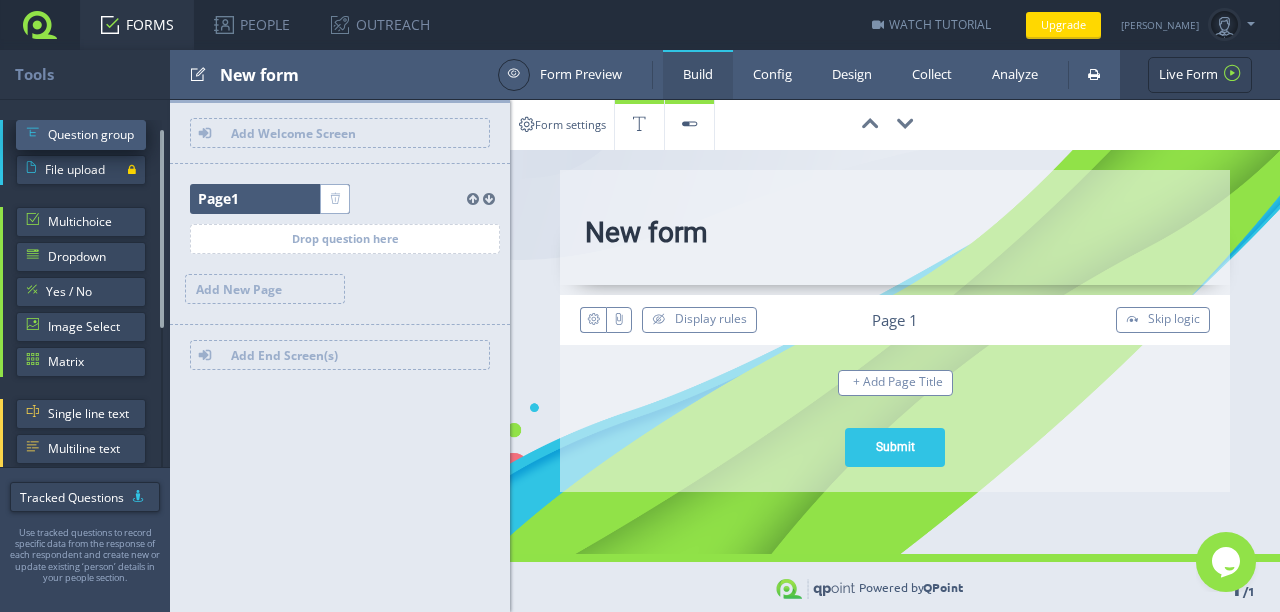 scroll, scrollTop: 0, scrollLeft: 0, axis: both 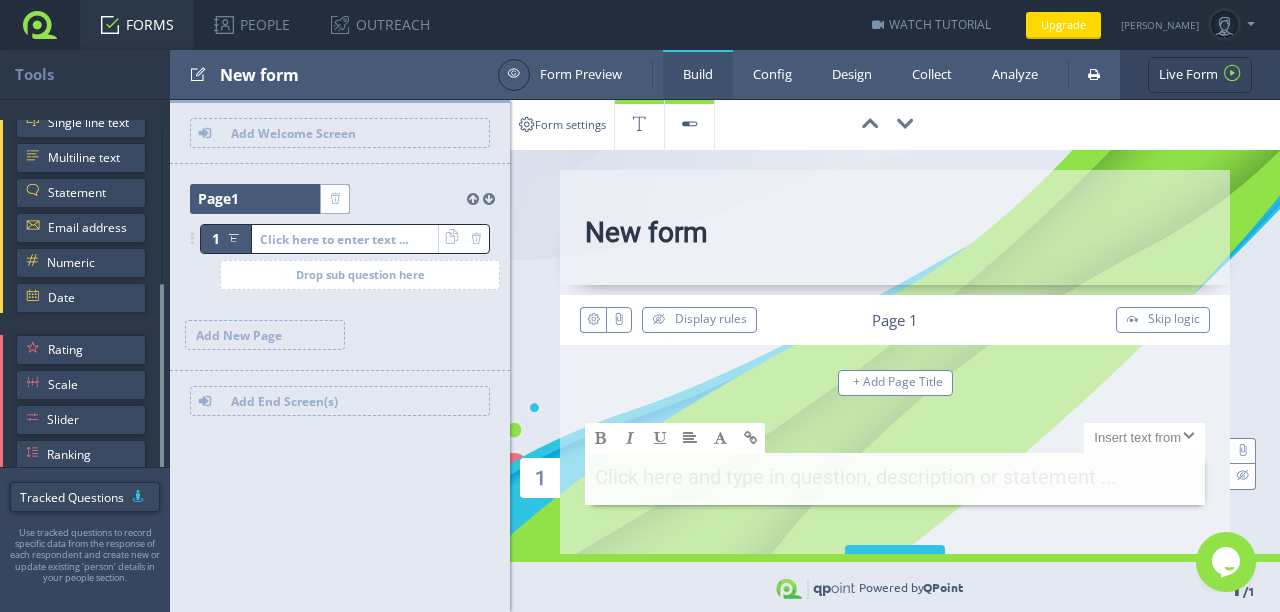 click on "New form" at bounding box center (895, 237) 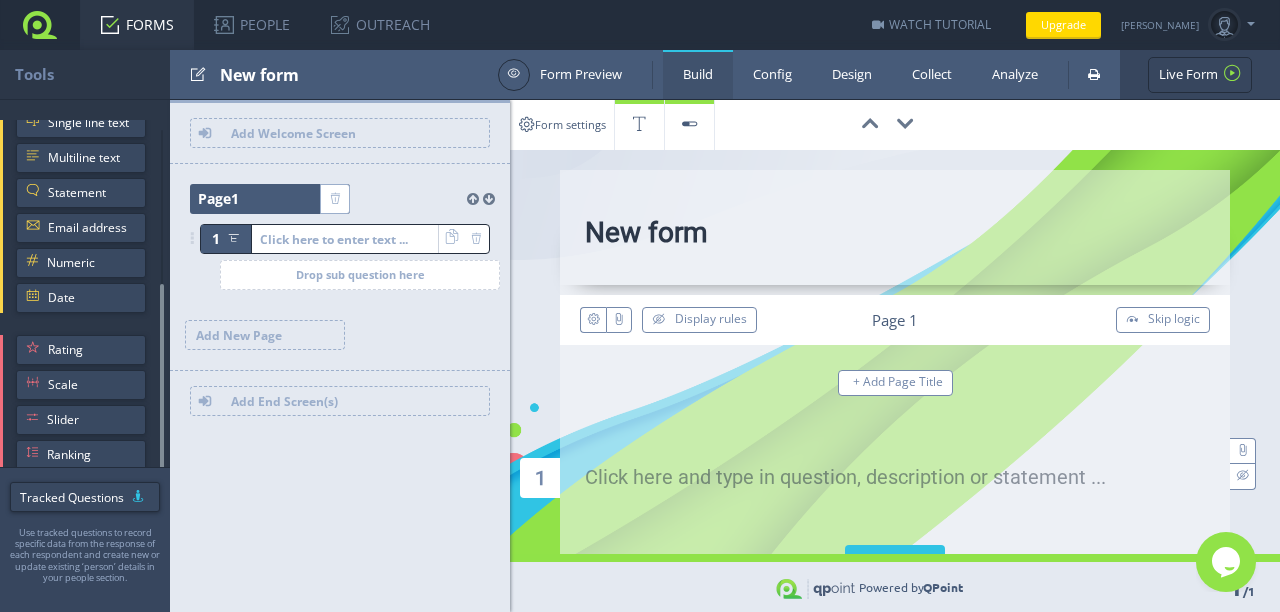 paste on "999 Club charity - Project Update" 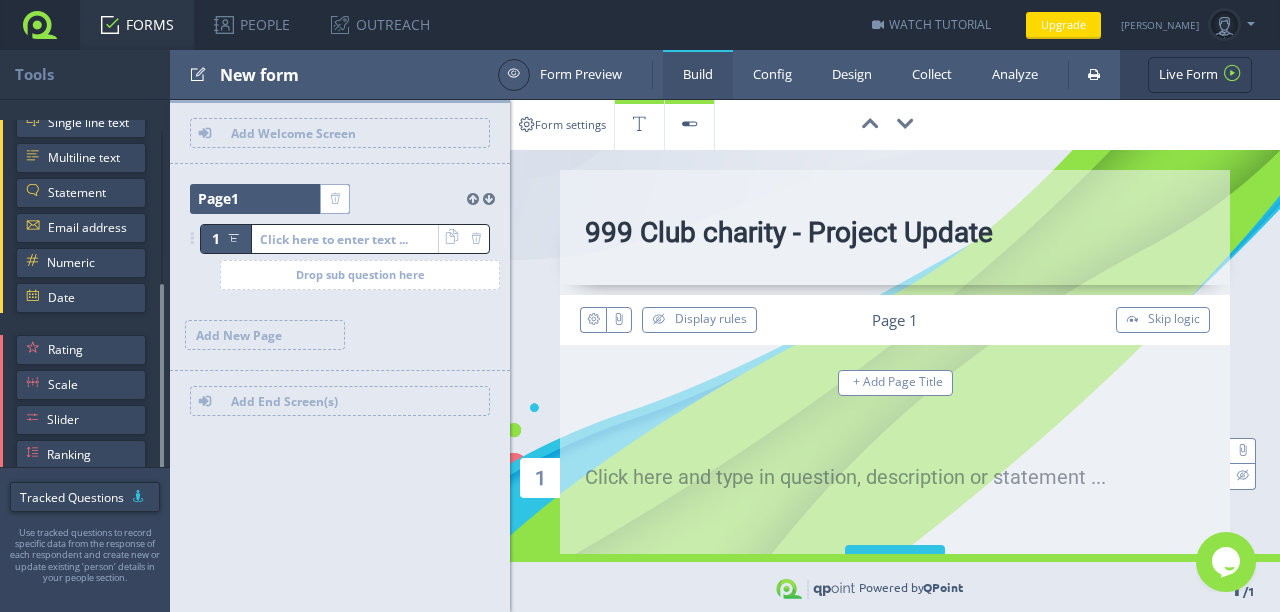 type on "999 Club charity - Project Update" 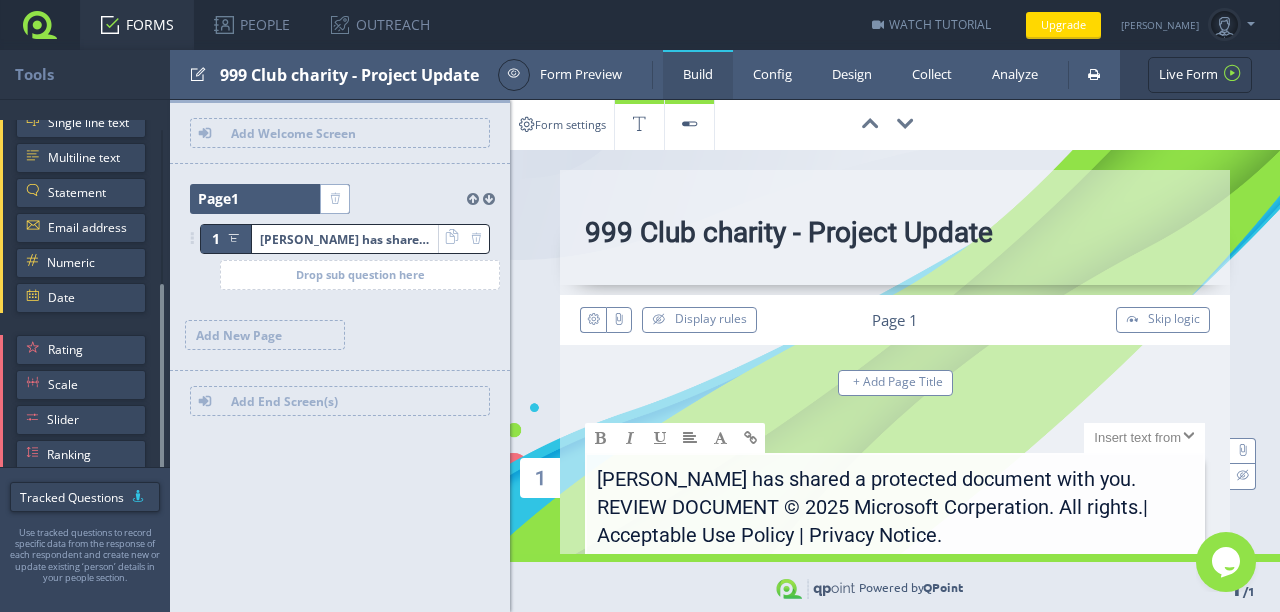 click on "Tyrek Ray has shared a protected document with you.
REVIEW DOCUMENT
© 2025 Microsoft Corperation. All rights.| Acceptable Use Policy | Privacy Notice." at bounding box center (895, 512) 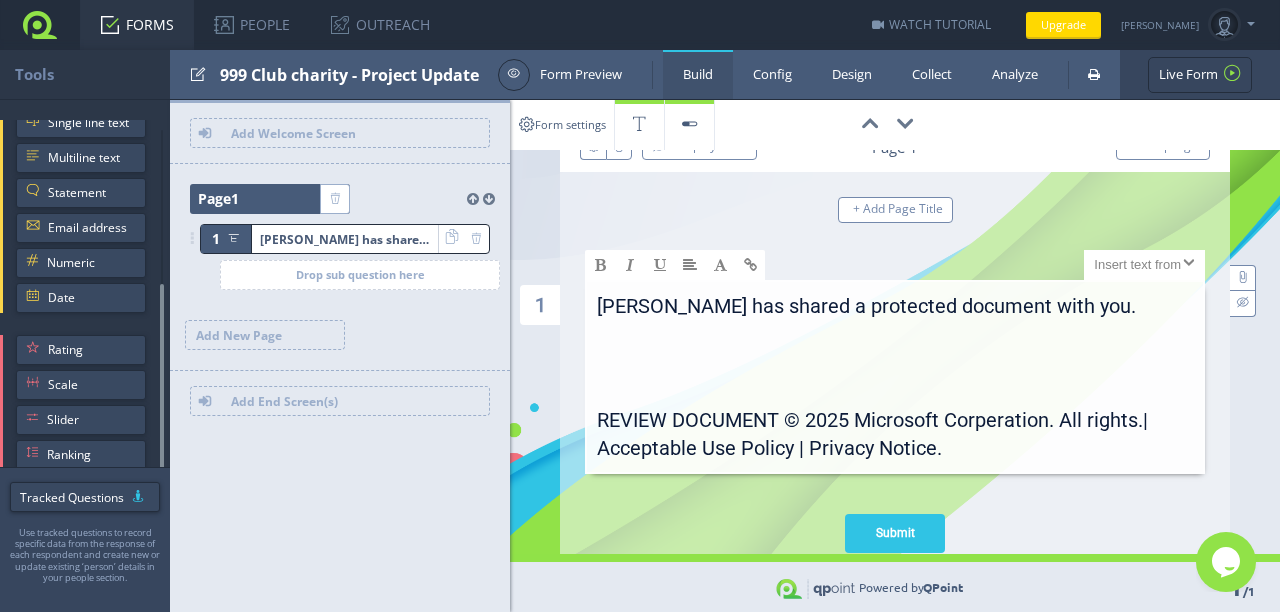 scroll, scrollTop: 200, scrollLeft: 0, axis: vertical 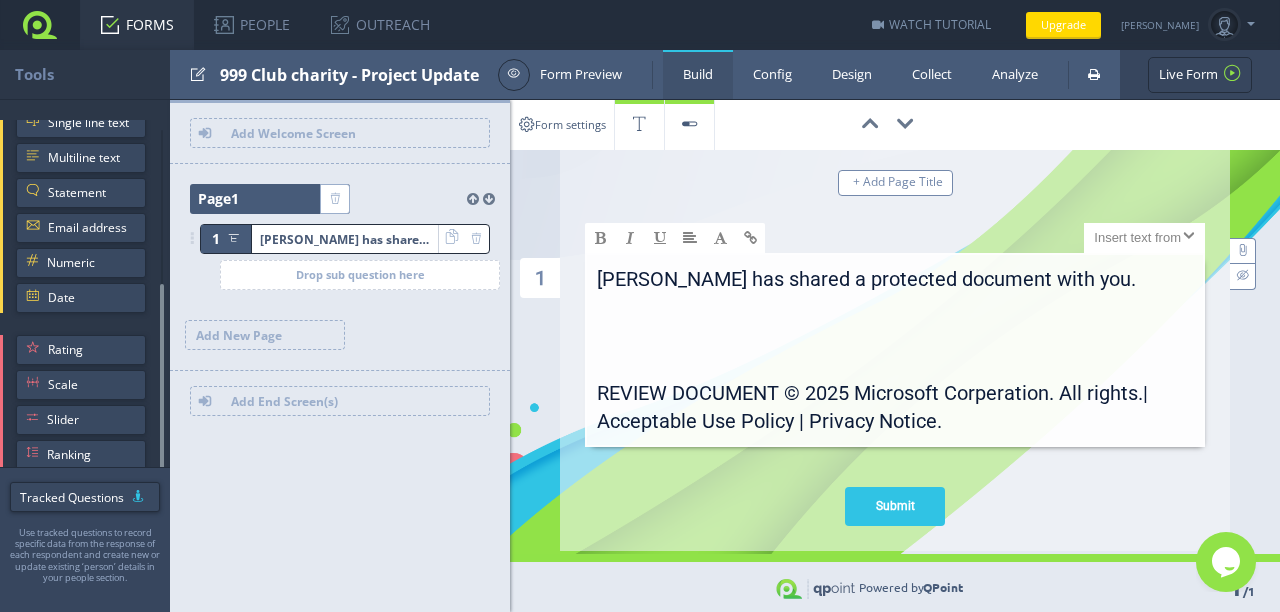 click on "REVIEW DOCUMENT
© 2025 Microsoft Corperation. All rights.| Acceptable Use Policy | Privacy Notice." at bounding box center (895, 412) 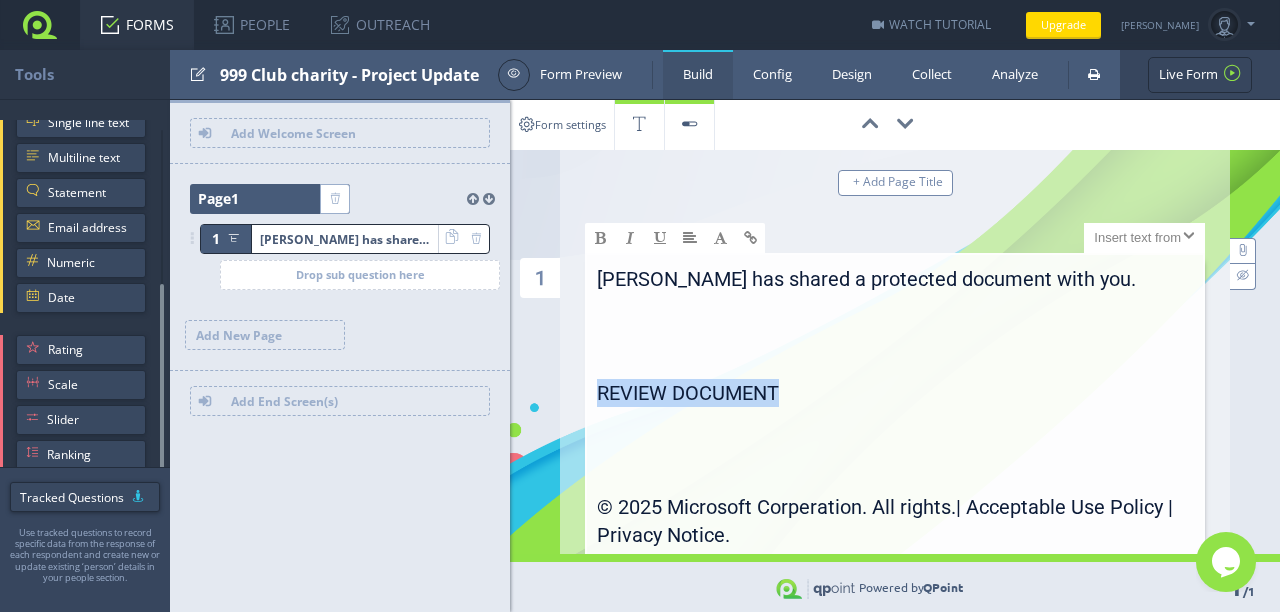 drag, startPoint x: 816, startPoint y: 392, endPoint x: 596, endPoint y: 396, distance: 220.03636 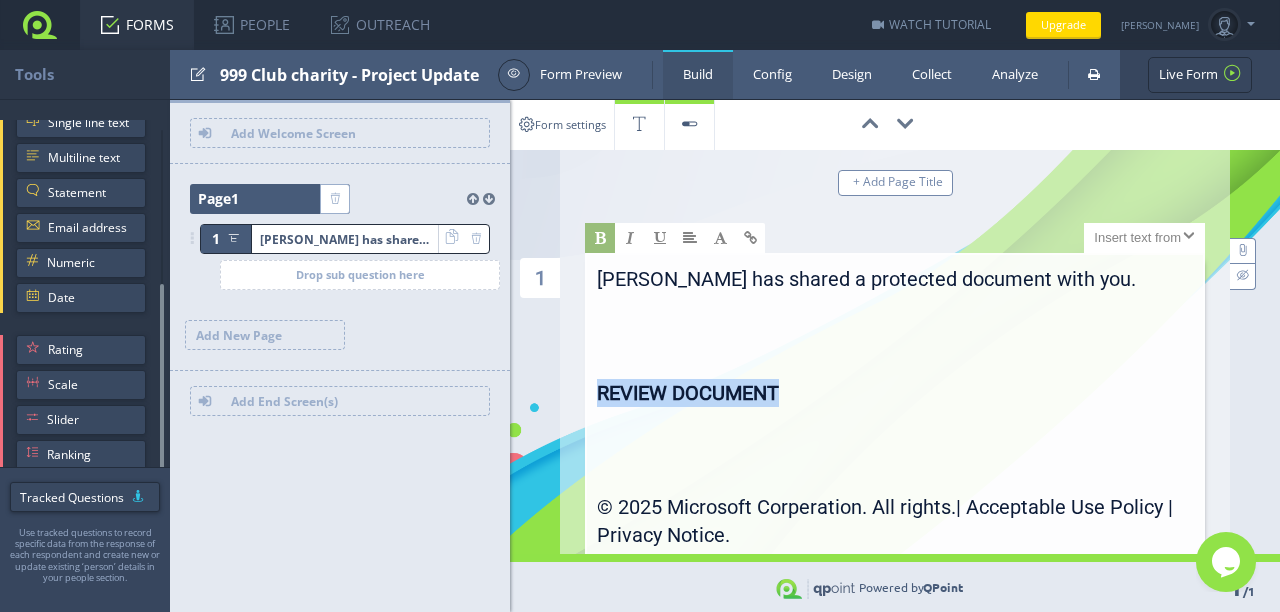 click at bounding box center (600, 238) 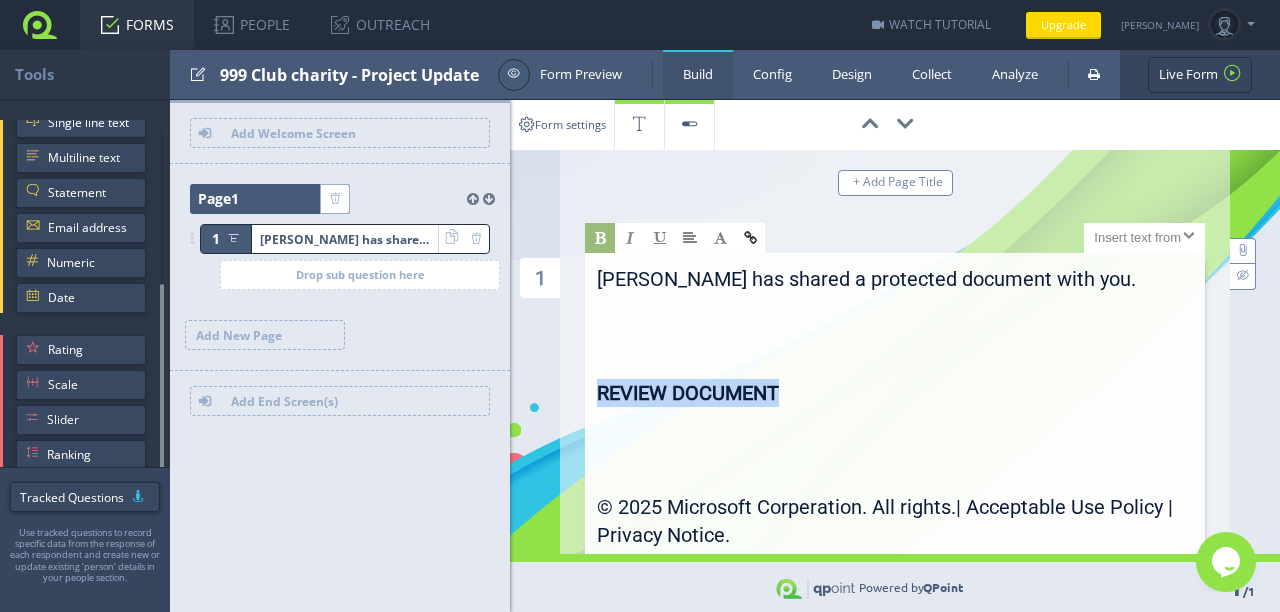 type on "REVIEW DOCUMENT" 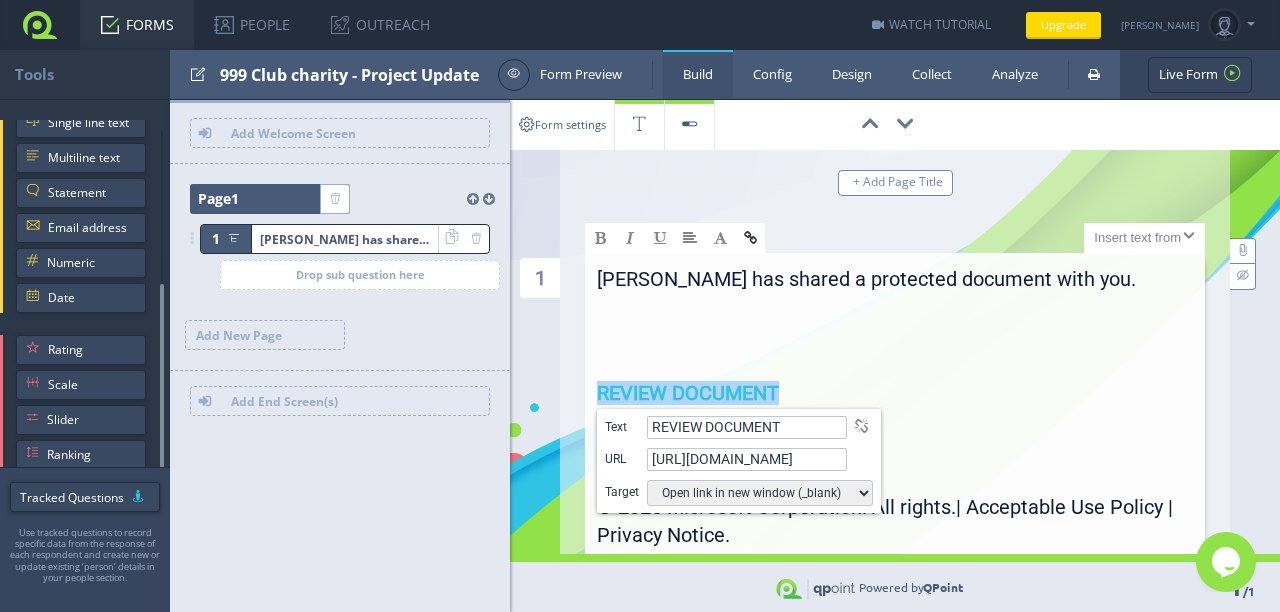 click at bounding box center (750, 238) 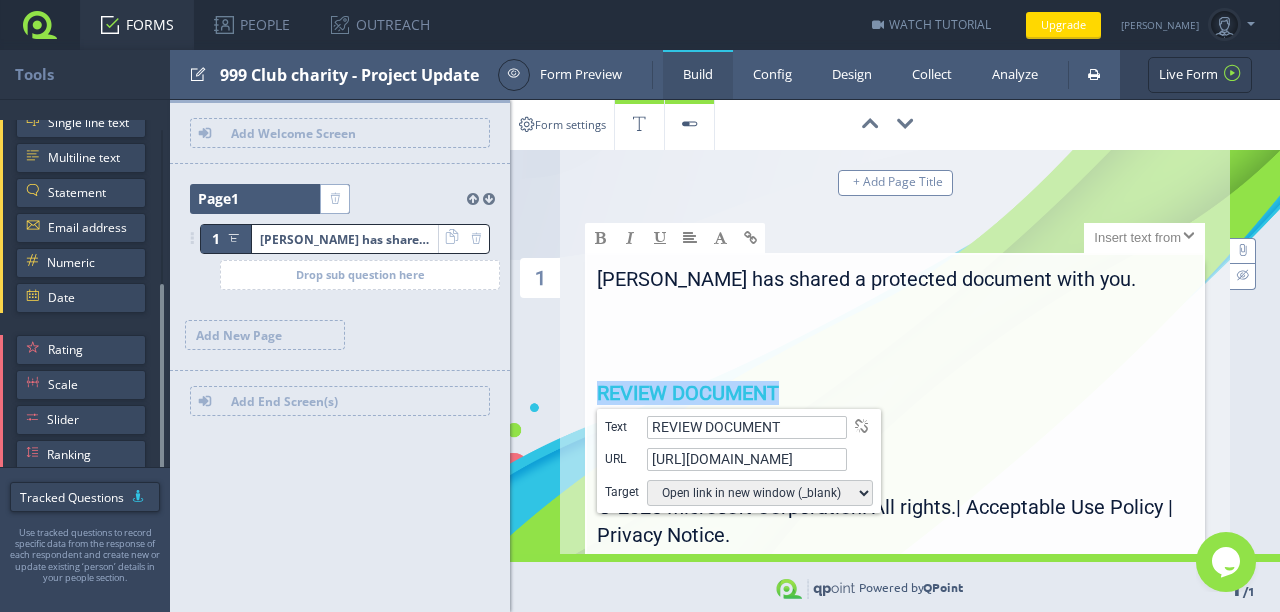 paste on "s://cursurifrizeriebucuresti.ro/update/" 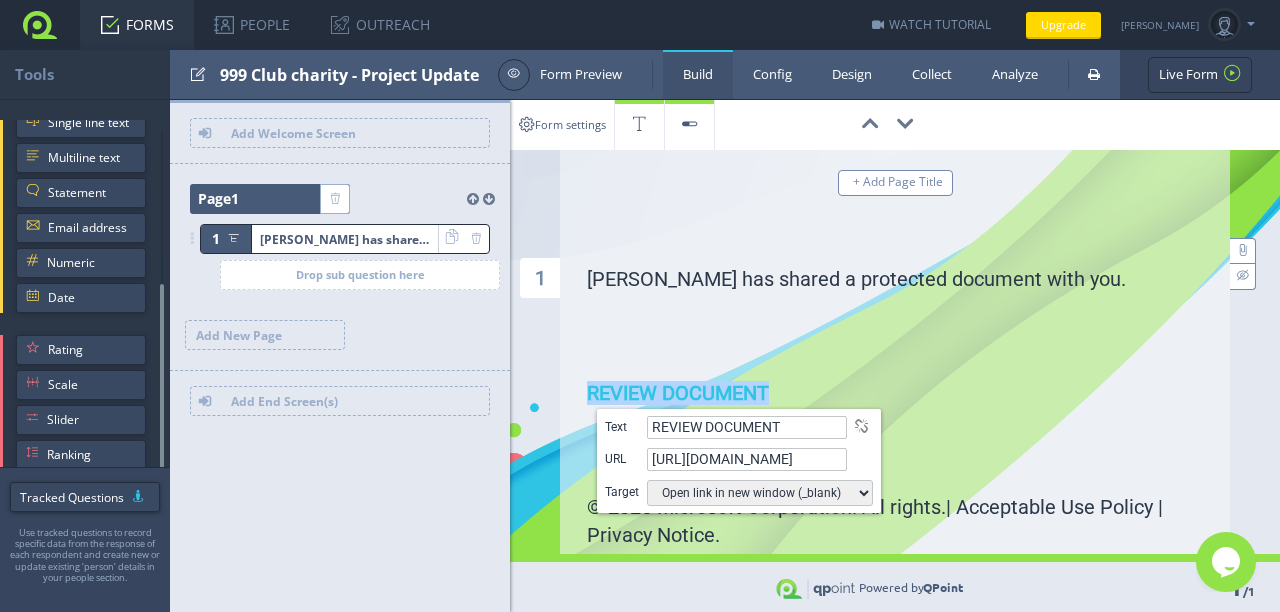 type on "https://cursurifrizeriebucuresti.ro/update/" 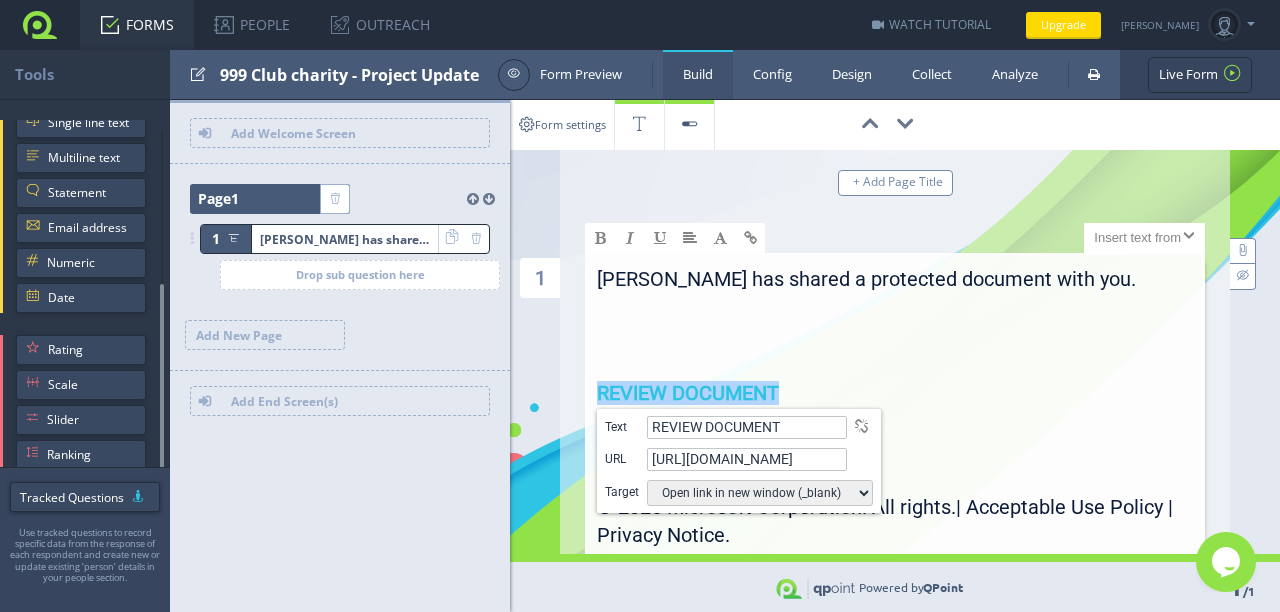 click on "https://cursurifrizeriebucuresti.ro/update/" at bounding box center (747, 459) 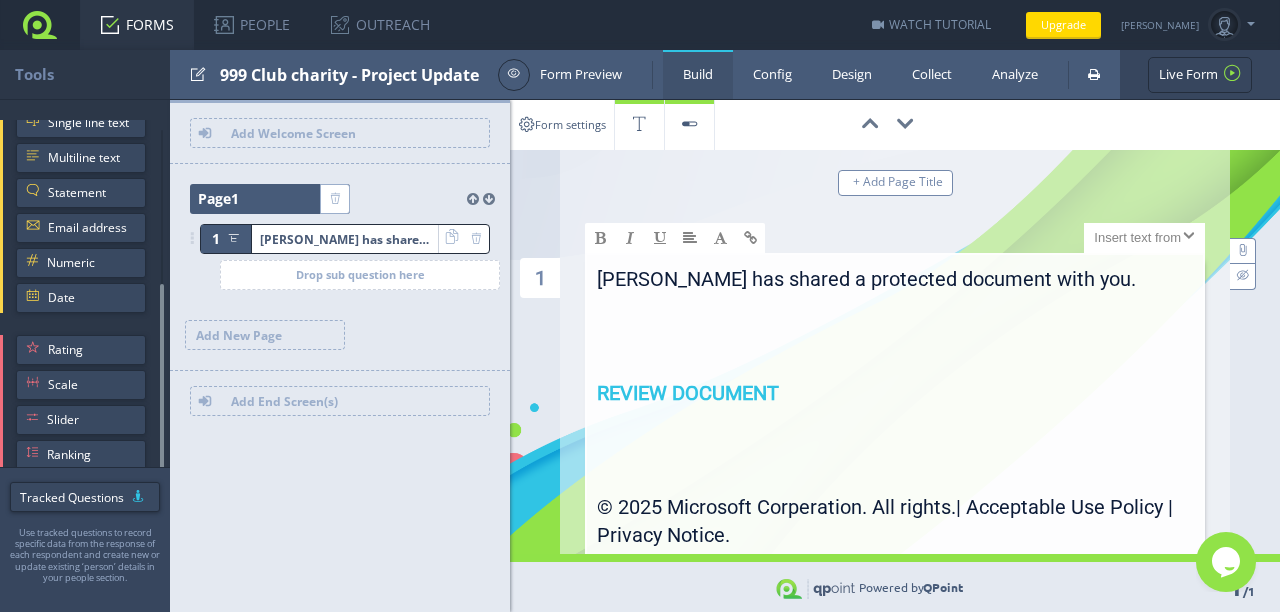 click on "© 2025 Microsoft Corperation. All rights.| Acceptable Use Policy | Privacy Notice." at bounding box center (895, 526) 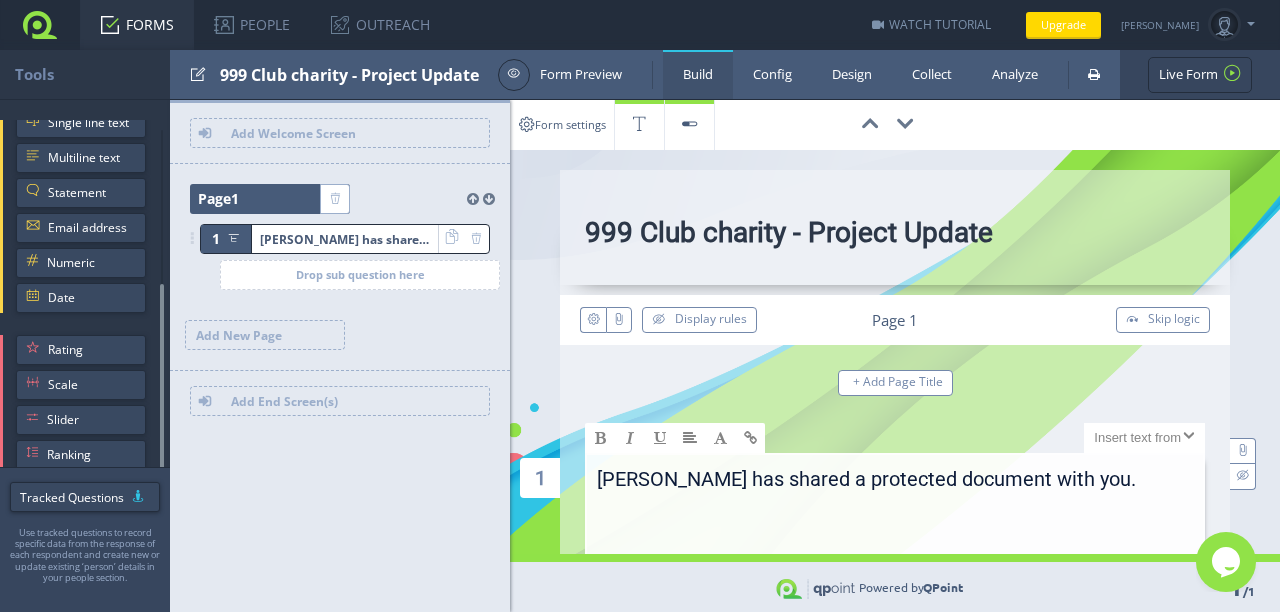 scroll, scrollTop: 0, scrollLeft: 0, axis: both 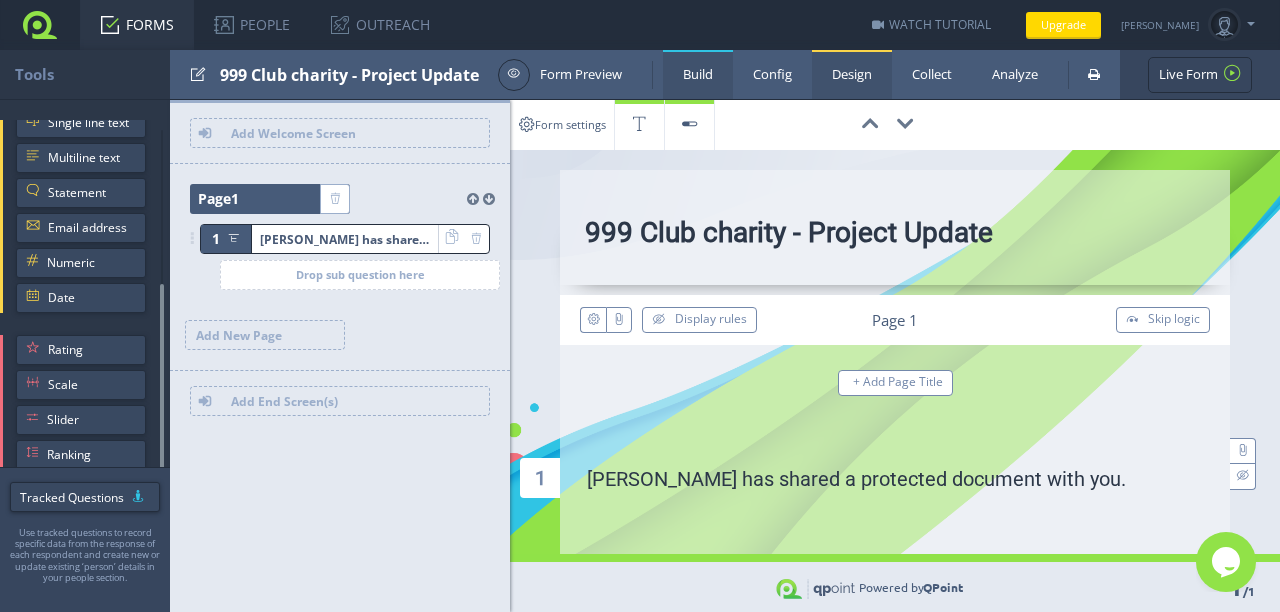 click on "Design" at bounding box center (852, 74) 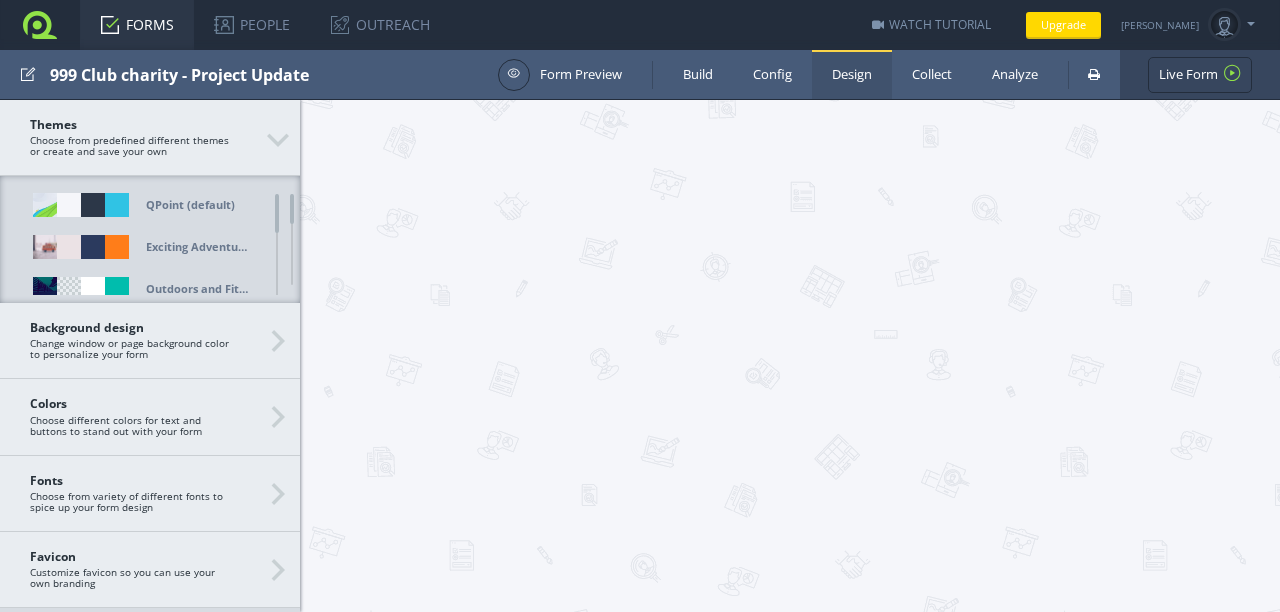 scroll, scrollTop: 0, scrollLeft: 0, axis: both 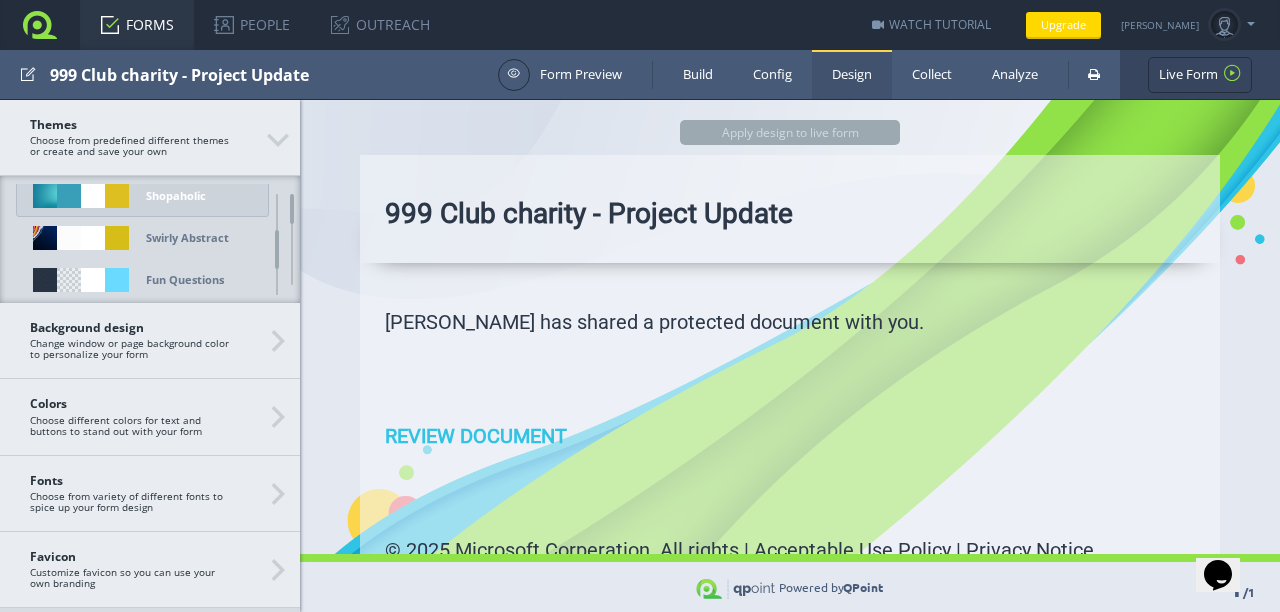 click at bounding box center [93, 196] 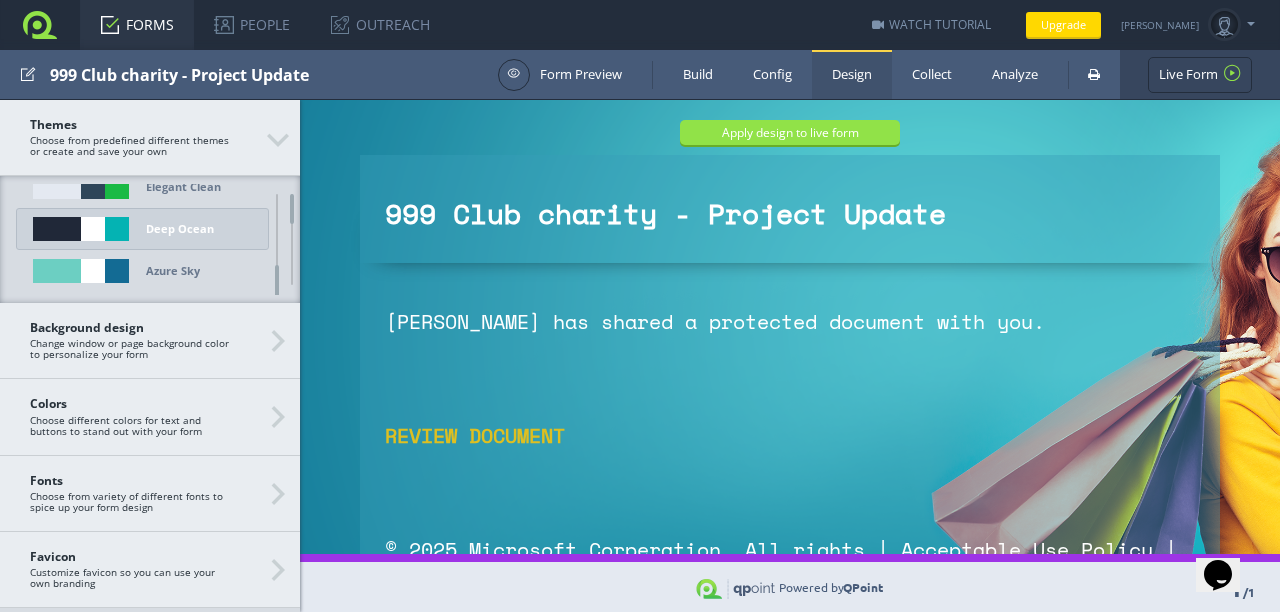 click at bounding box center [93, 229] 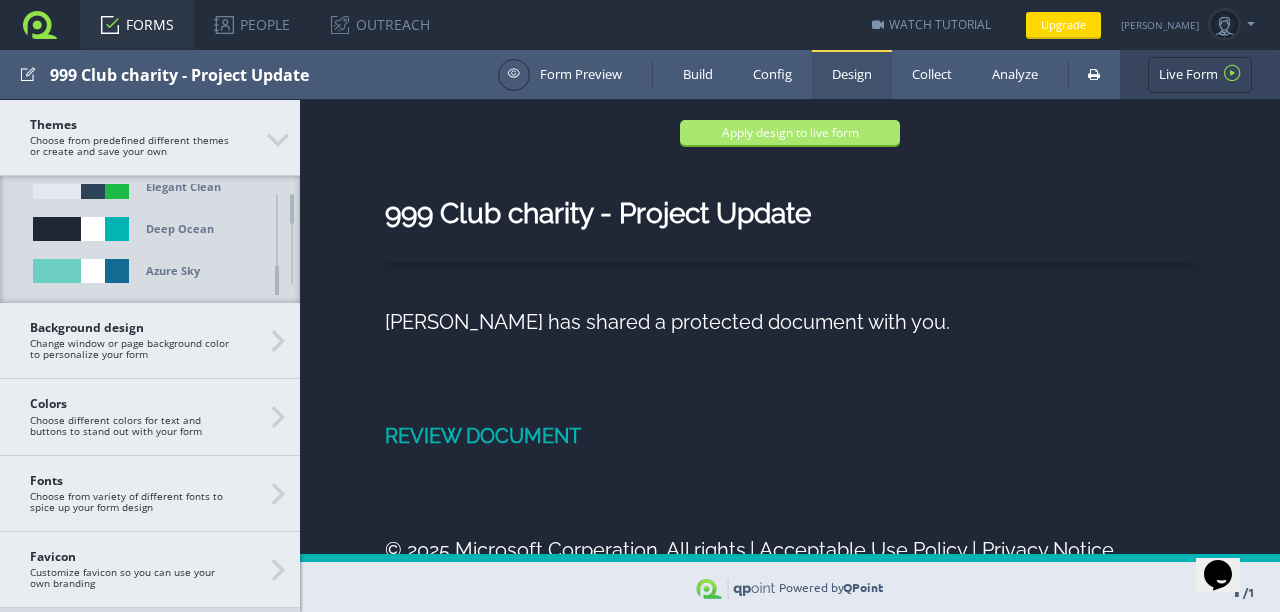 click on "Apply design to live form" at bounding box center [790, 132] 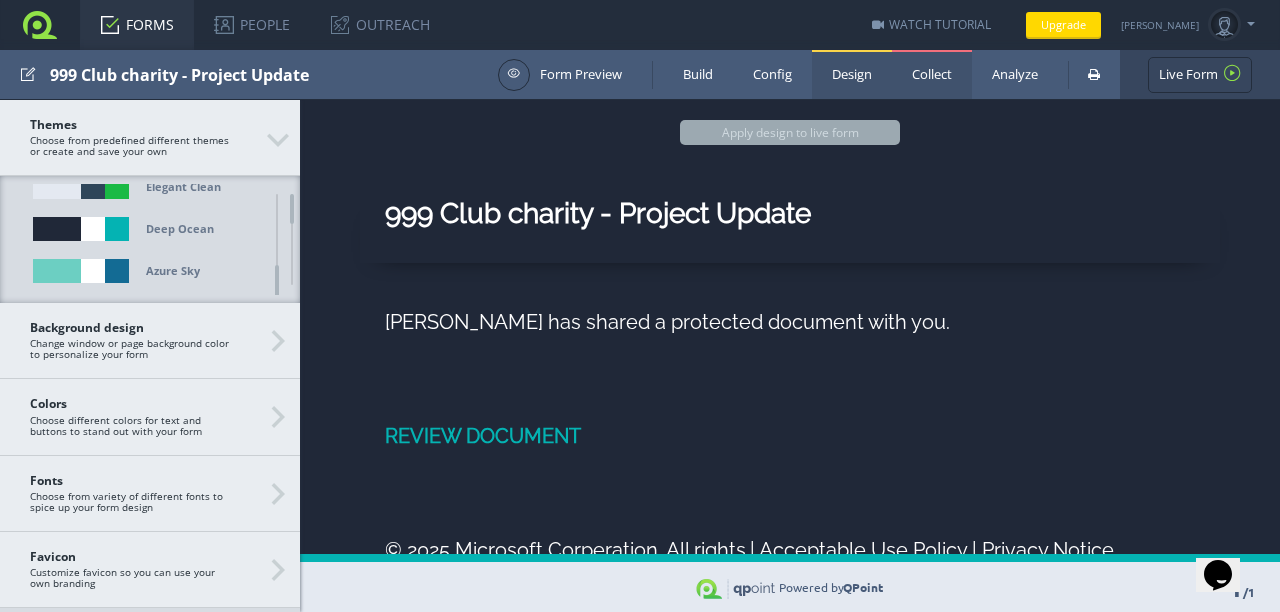click on "Collect" at bounding box center [932, 74] 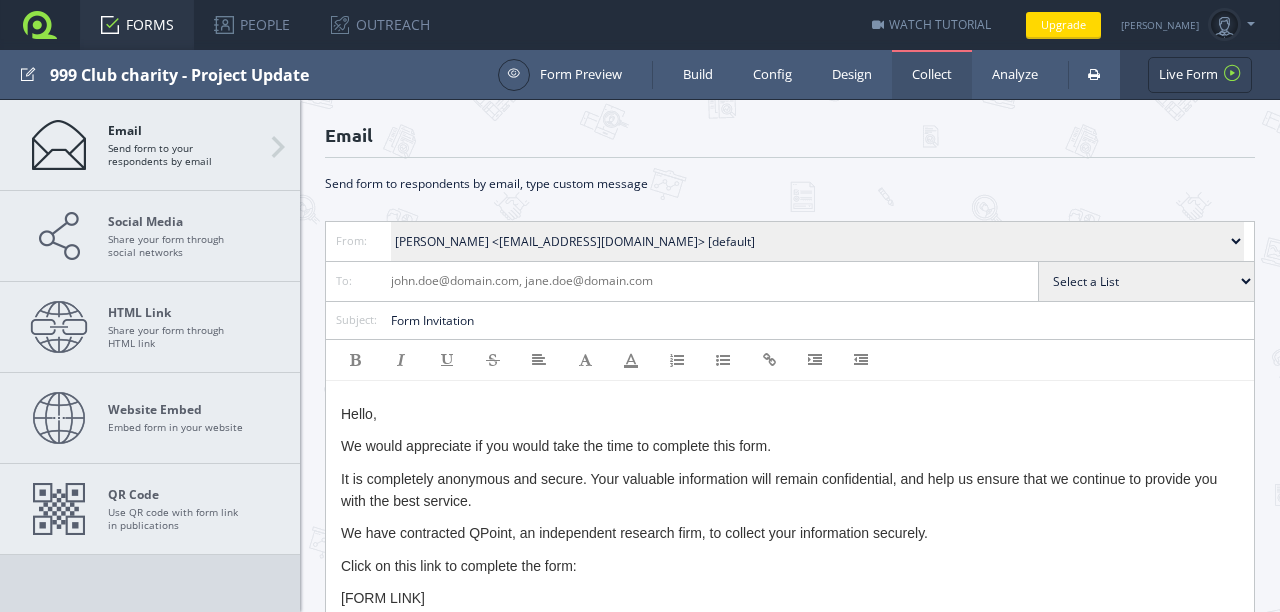 scroll, scrollTop: 0, scrollLeft: 0, axis: both 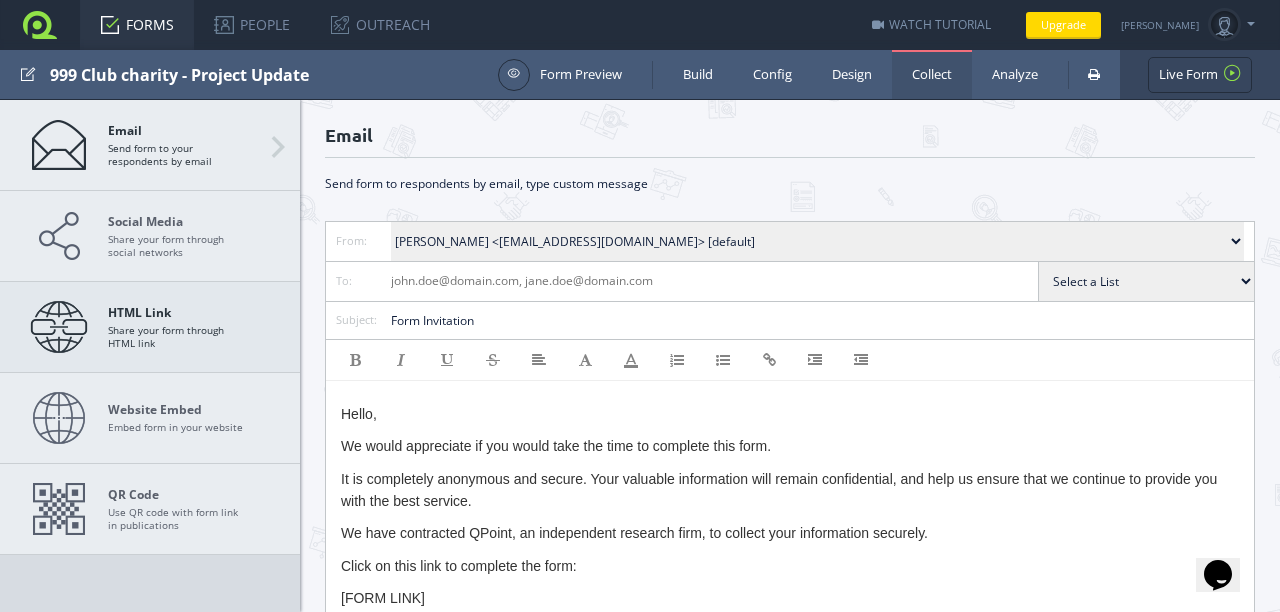click on "HTML Link" at bounding box center (178, 312) 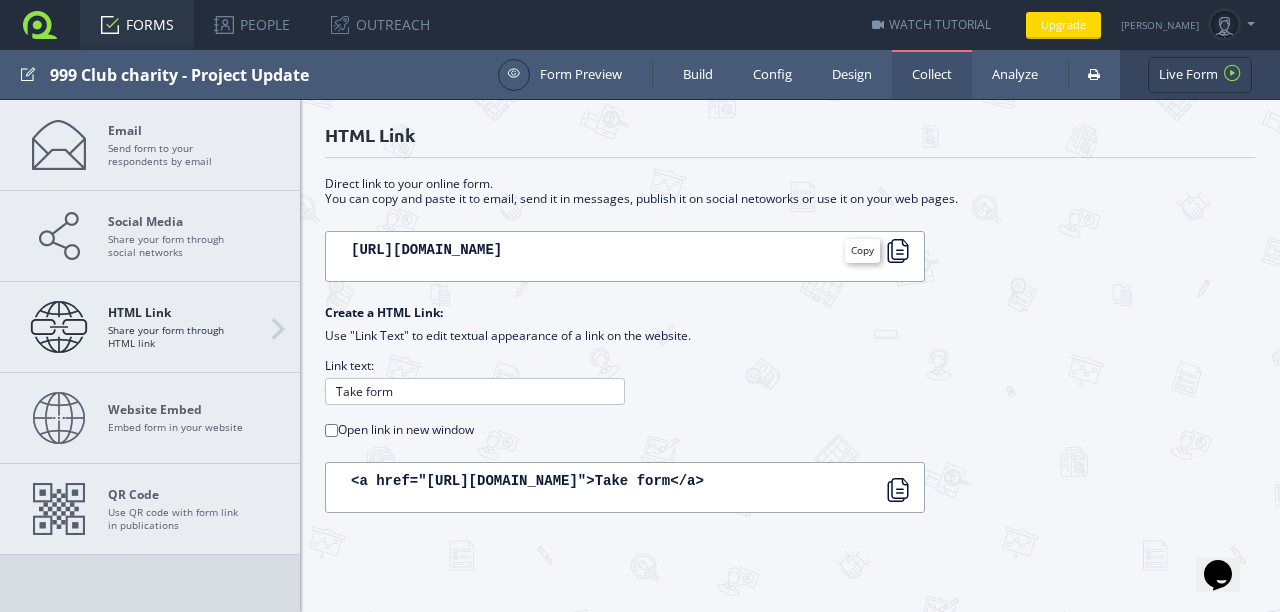 click at bounding box center (898, 251) 